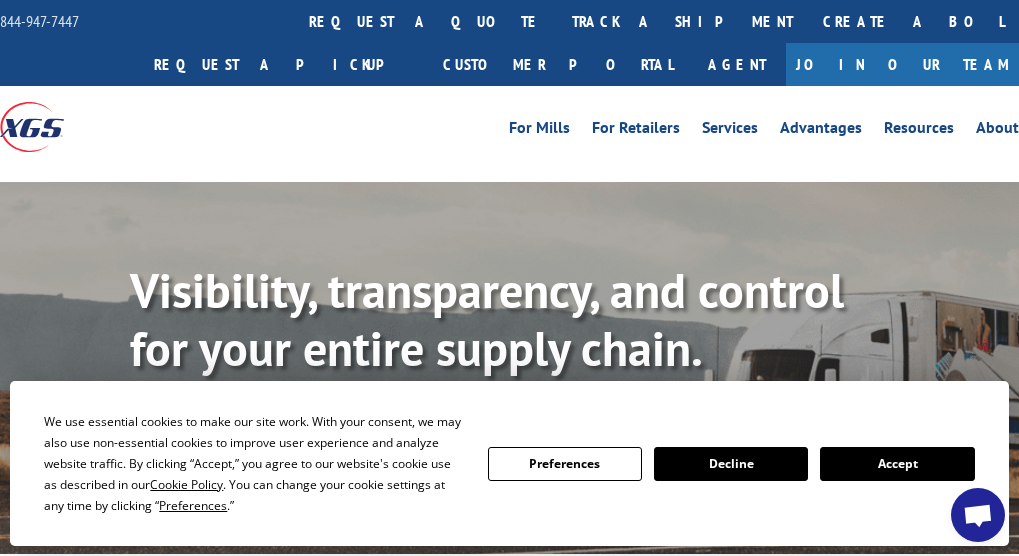 scroll, scrollTop: 100, scrollLeft: 0, axis: vertical 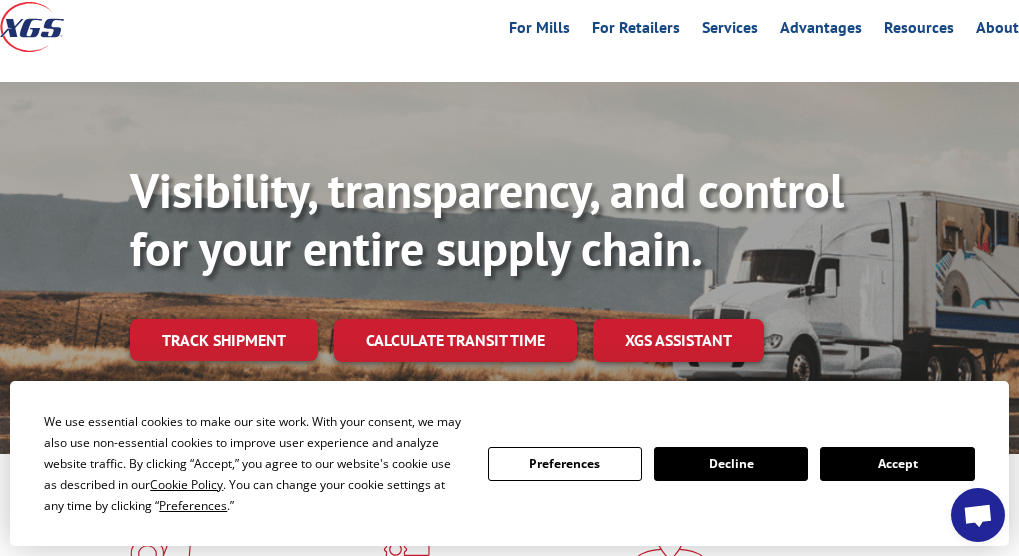 click on "Accept" at bounding box center (897, 464) 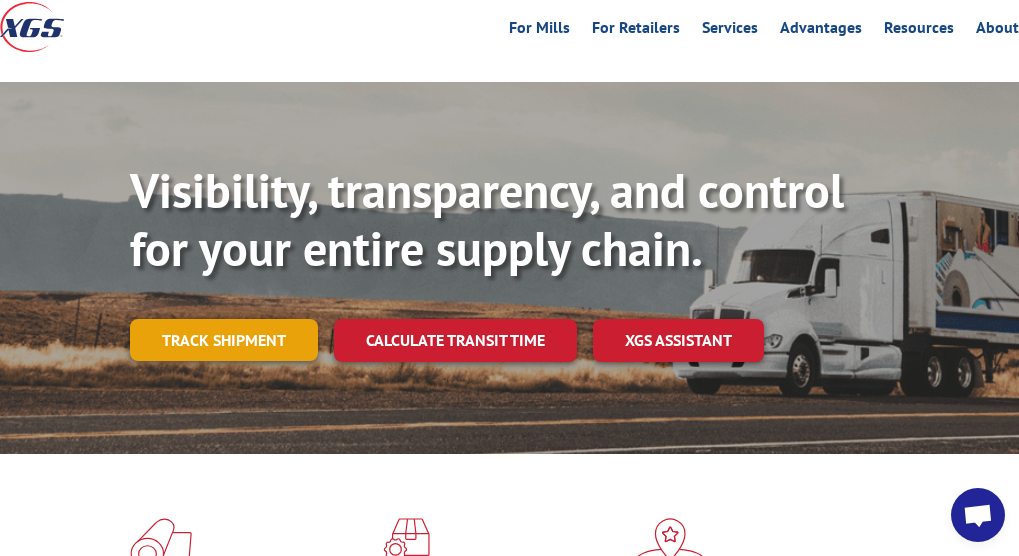 click on "Track shipment" at bounding box center [224, 340] 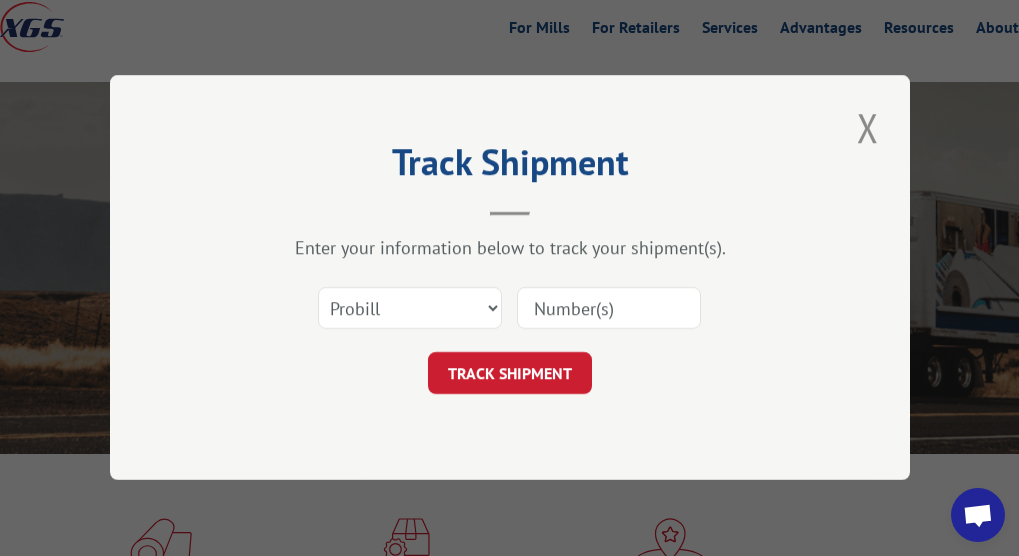 click at bounding box center [609, 309] 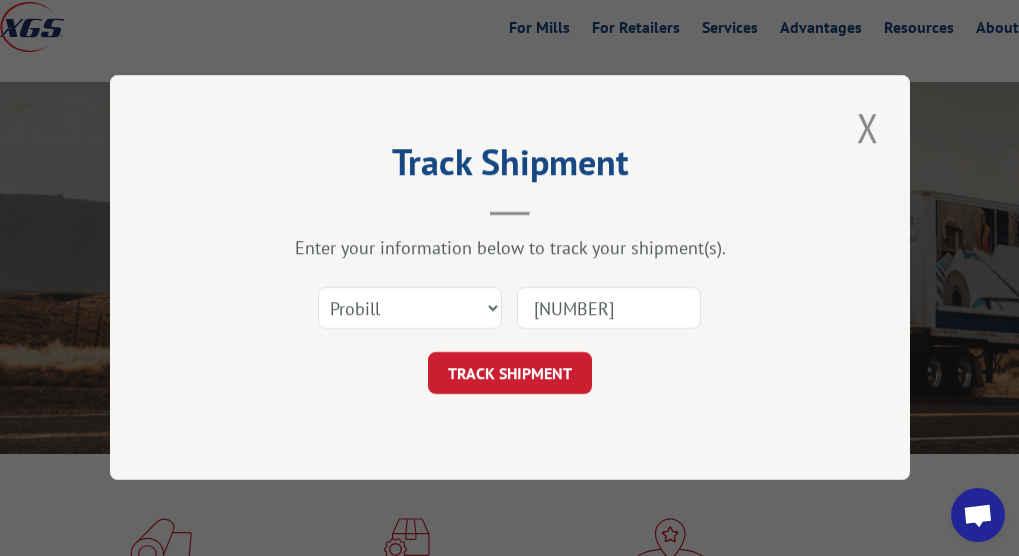 click on "TRACK SHIPMENT" at bounding box center [510, 374] 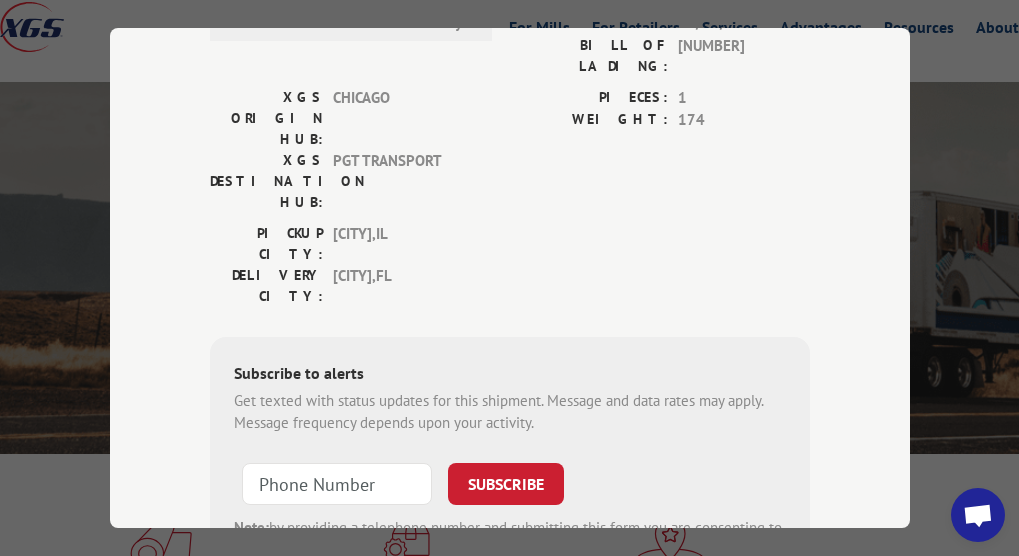 scroll, scrollTop: 386, scrollLeft: 0, axis: vertical 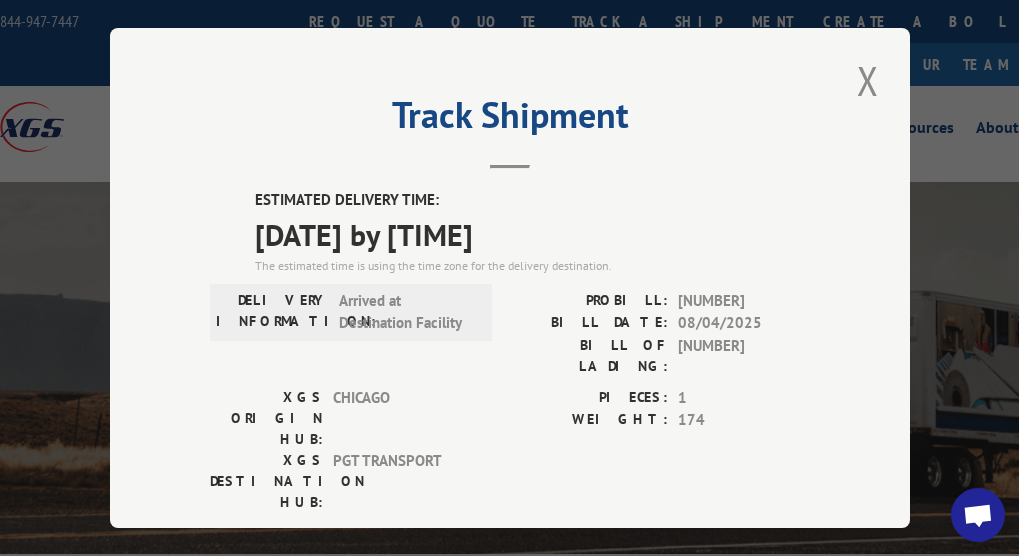 click on "PICKUP CITY: [CITY] , [STATE] DELIVERY CITY: [CITY] , [STATE]" at bounding box center (510, 569) 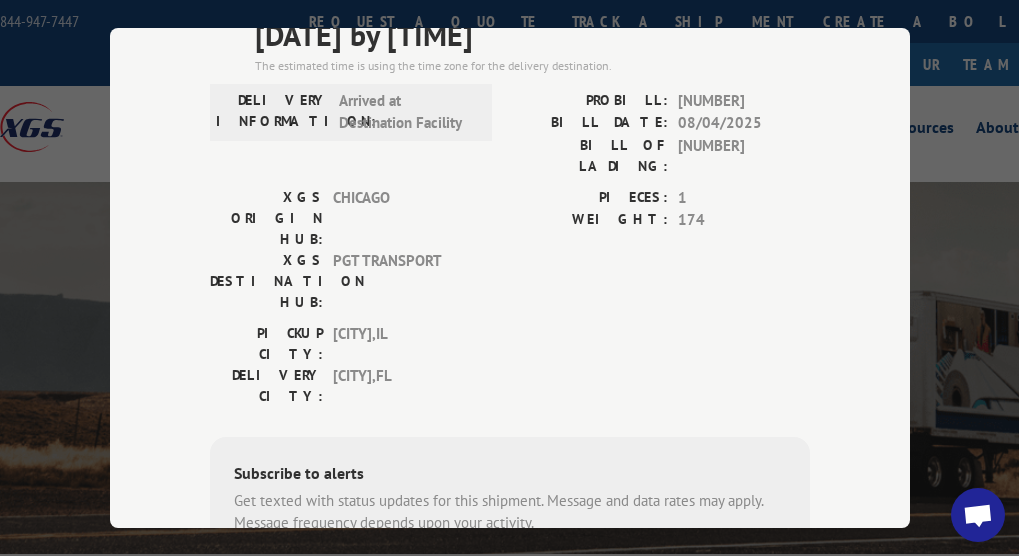 scroll, scrollTop: 100, scrollLeft: 0, axis: vertical 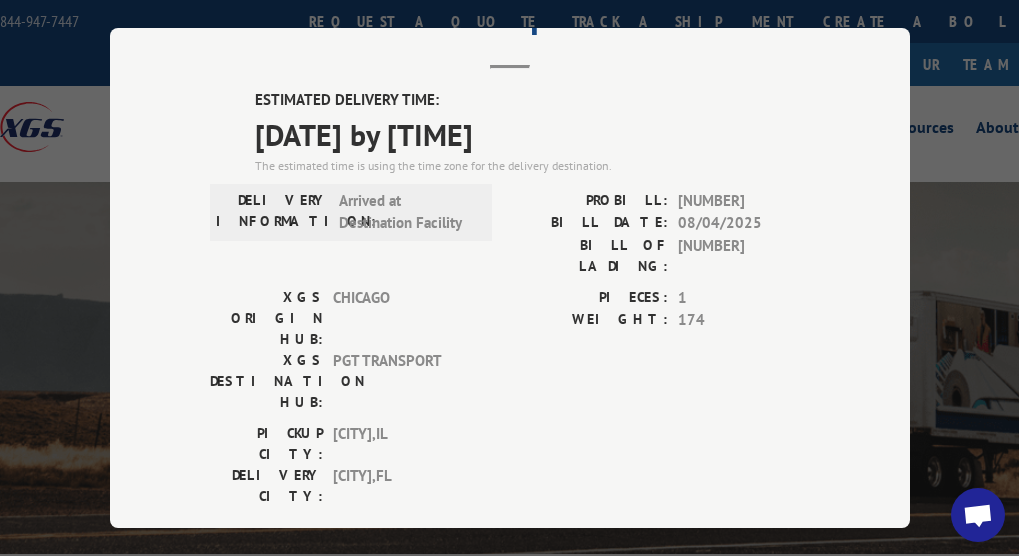 click on "PICKUP CITY: [CITY] , [STATE] DELIVERY CITY: [CITY] , [STATE]" at bounding box center [510, 469] 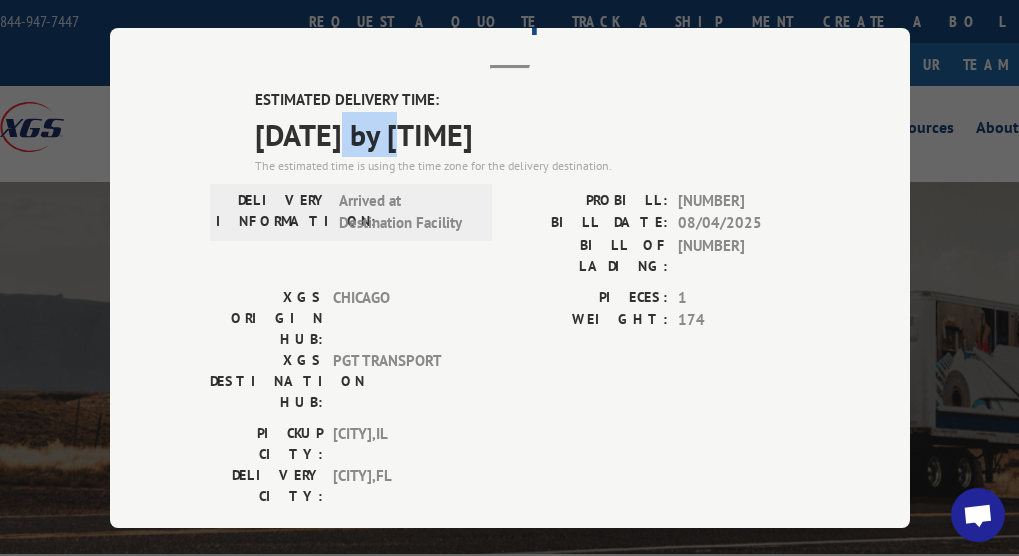 click on "[DATE] by [TIME]" at bounding box center (532, 133) 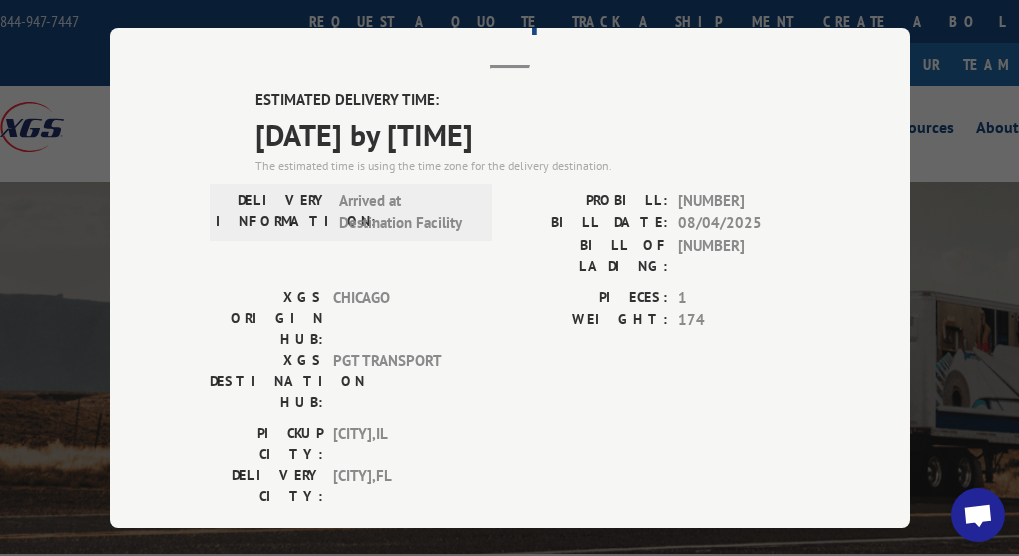 click on "[DATE] by [TIME]" at bounding box center [532, 133] 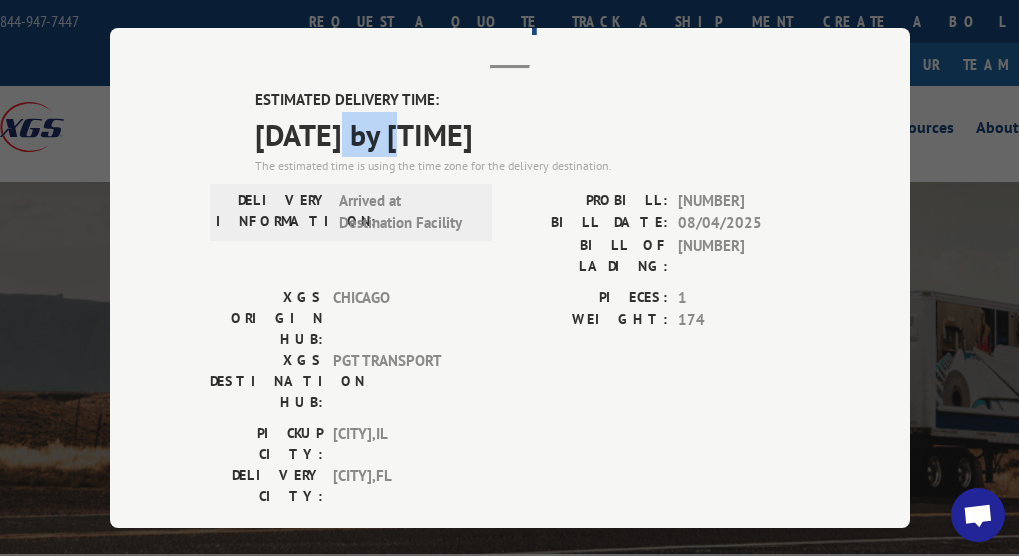 click on "[DATE] by [TIME]" at bounding box center [532, 133] 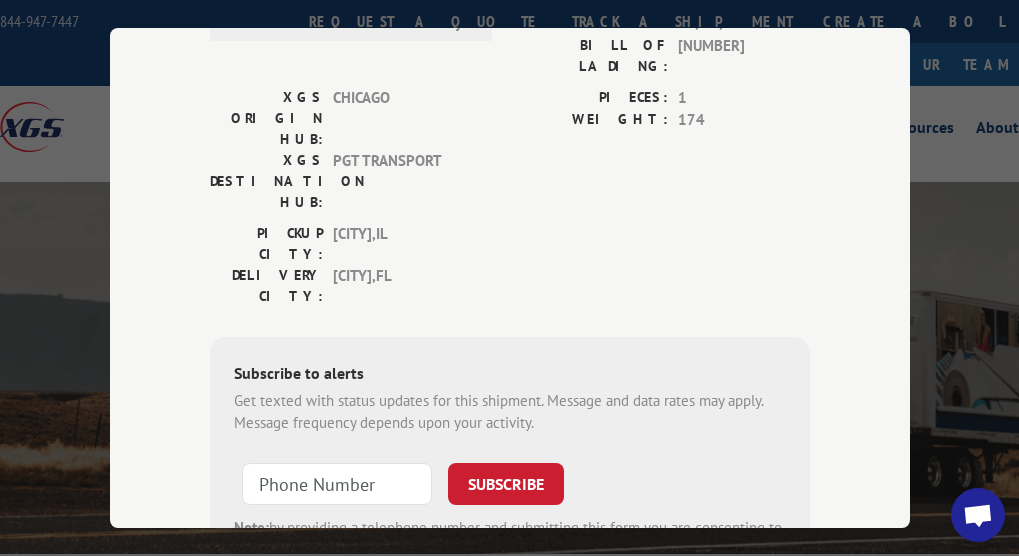 scroll, scrollTop: 0, scrollLeft: 0, axis: both 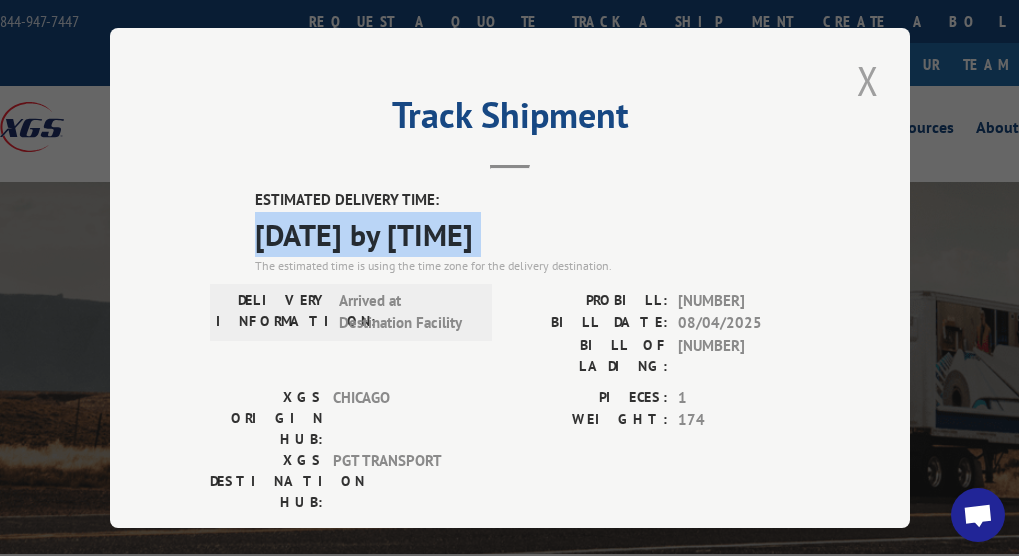 click at bounding box center (868, 80) 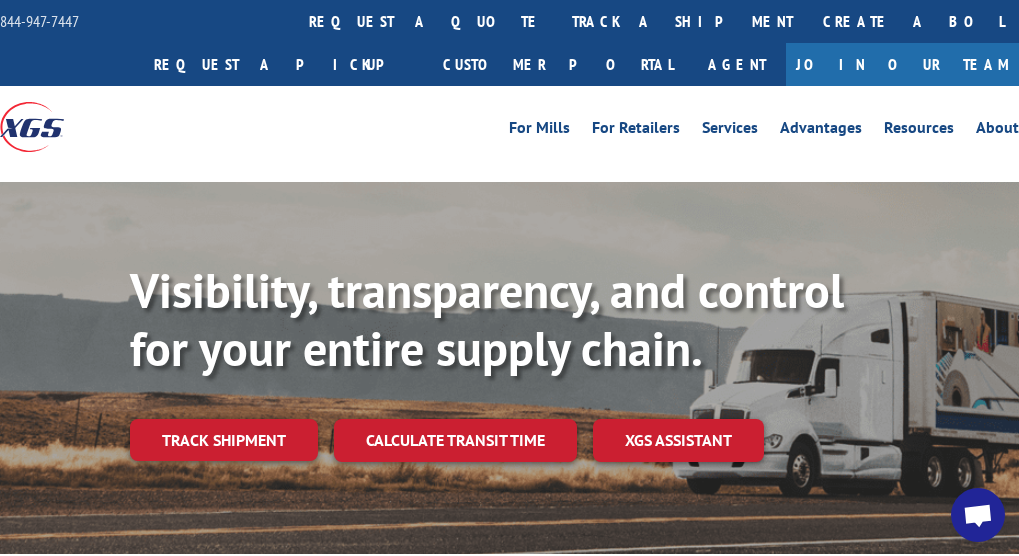 click on "For Mills
For Retailers
Services
Advantages
Resources
About
For Mills
For Retailers
Services
Advantages
Resources
About" at bounding box center [509, 126] 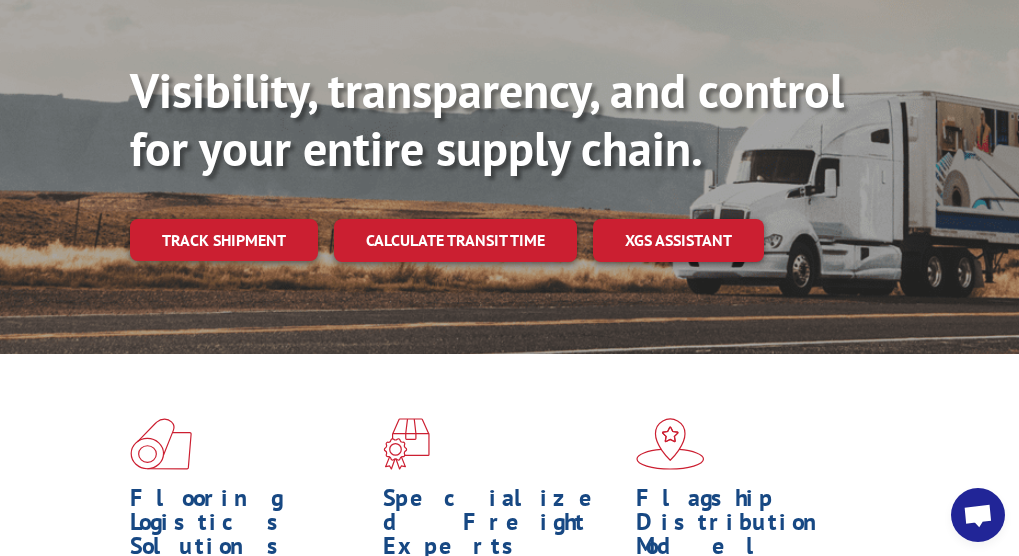 scroll, scrollTop: 0, scrollLeft: 0, axis: both 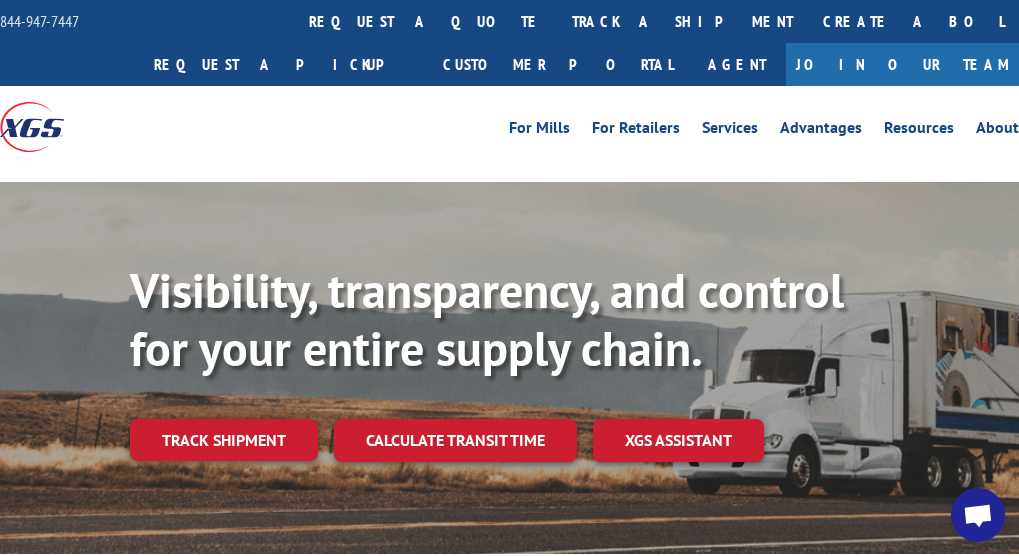 click on "For Mills
For Retailers
Services
Advantages
Resources
About
For Mills
For Retailers
Services
Advantages
Resources
About" at bounding box center [509, 126] 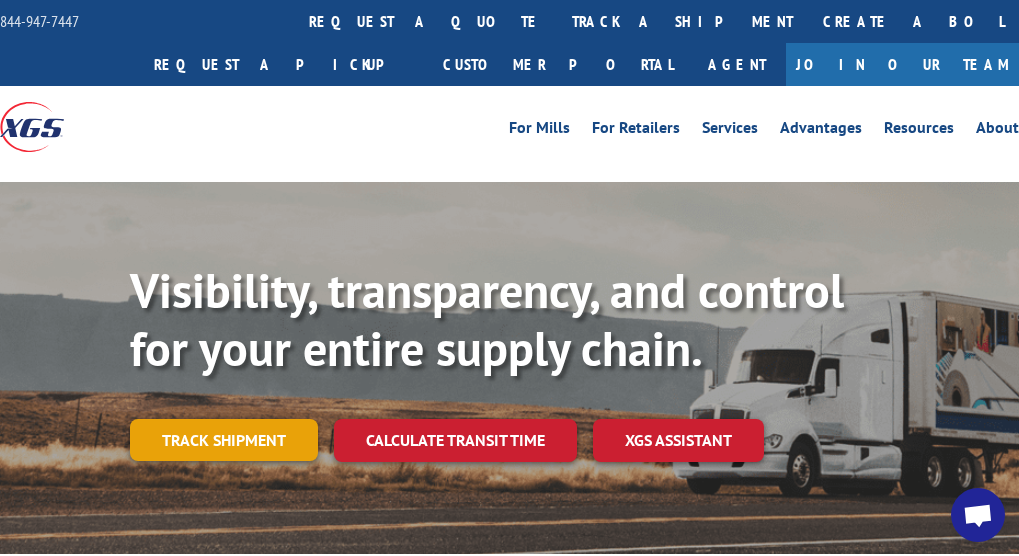 click on "Track shipment" at bounding box center [224, 440] 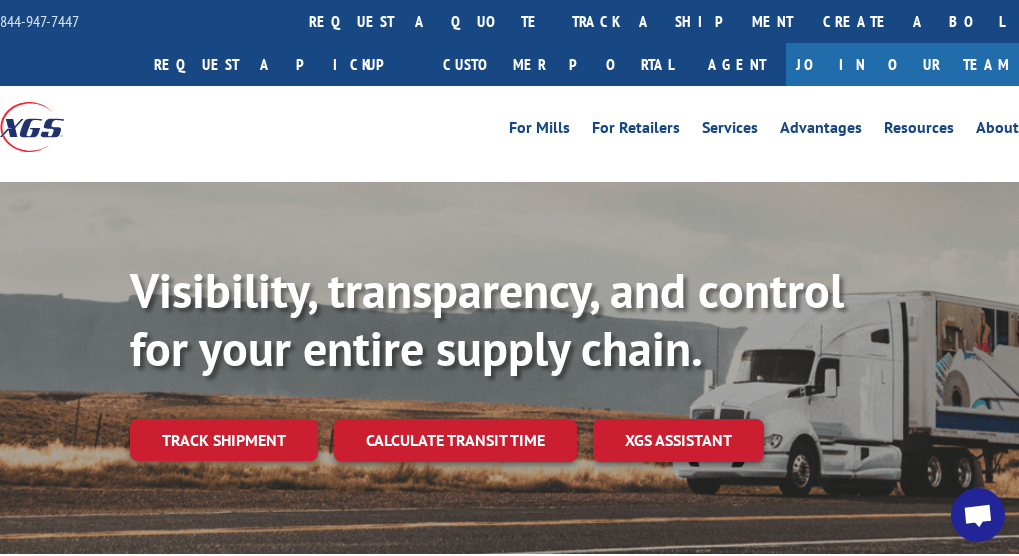 scroll, scrollTop: 0, scrollLeft: 0, axis: both 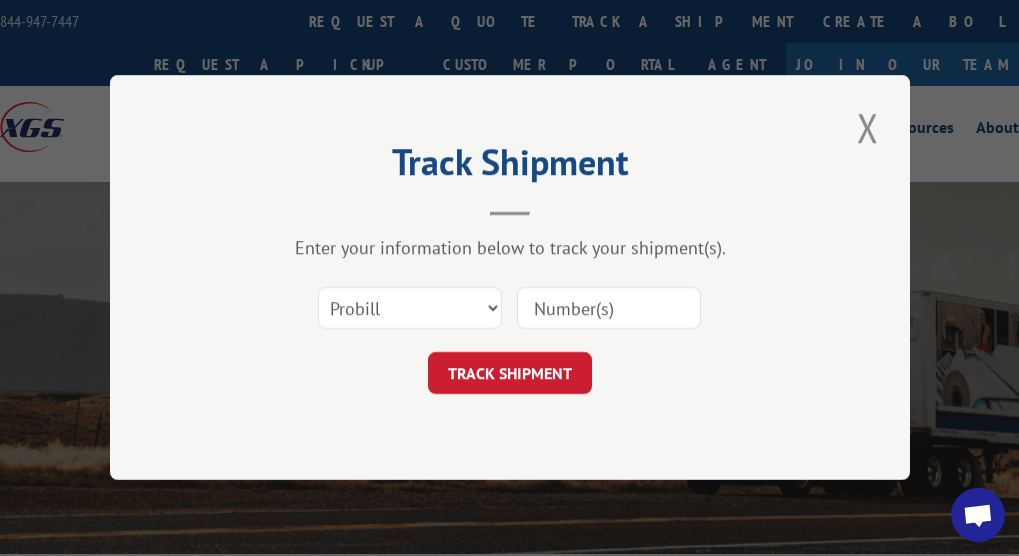 click at bounding box center (609, 309) 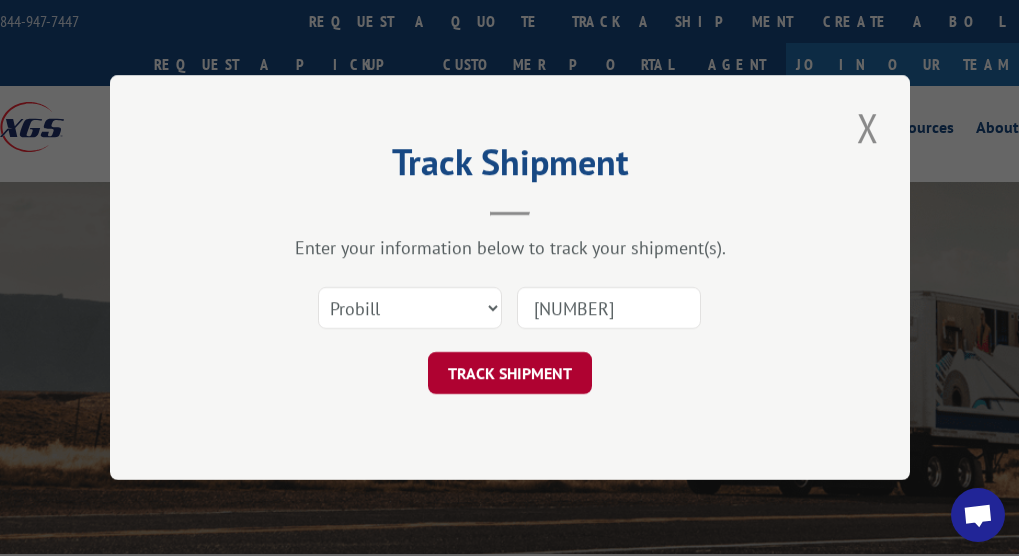 click on "TRACK SHIPMENT" at bounding box center (510, 374) 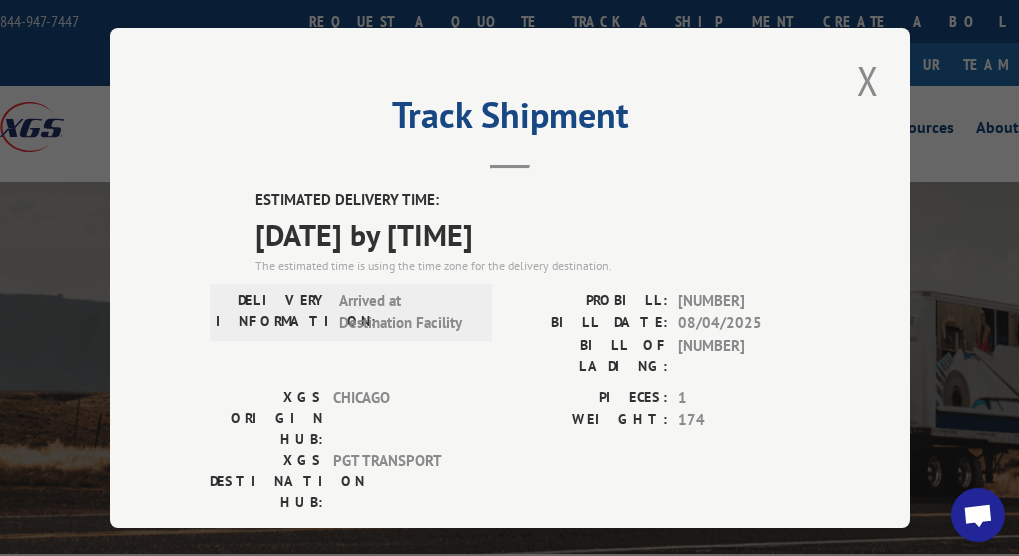scroll, scrollTop: 386, scrollLeft: 0, axis: vertical 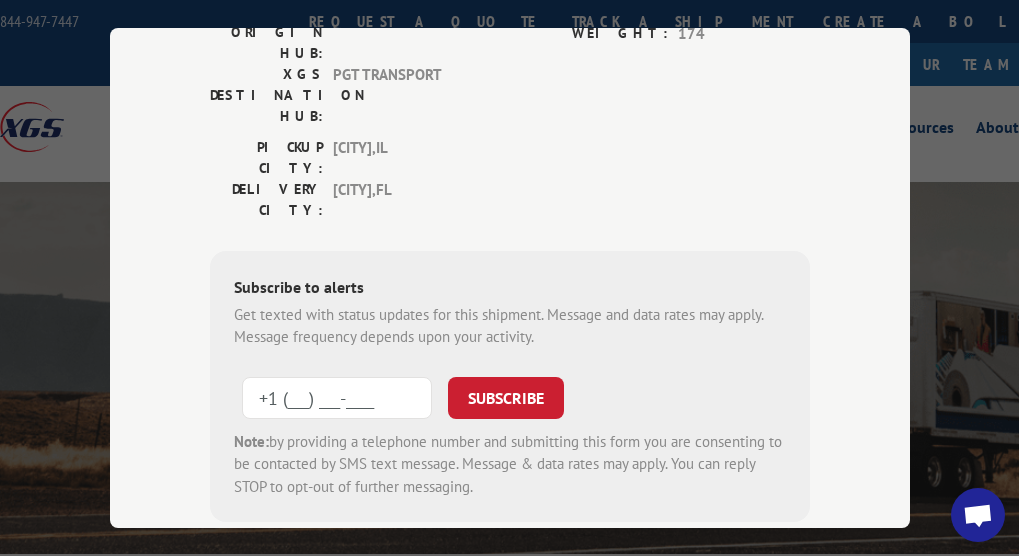 click on "+1 (___) ___-____" at bounding box center [337, 397] 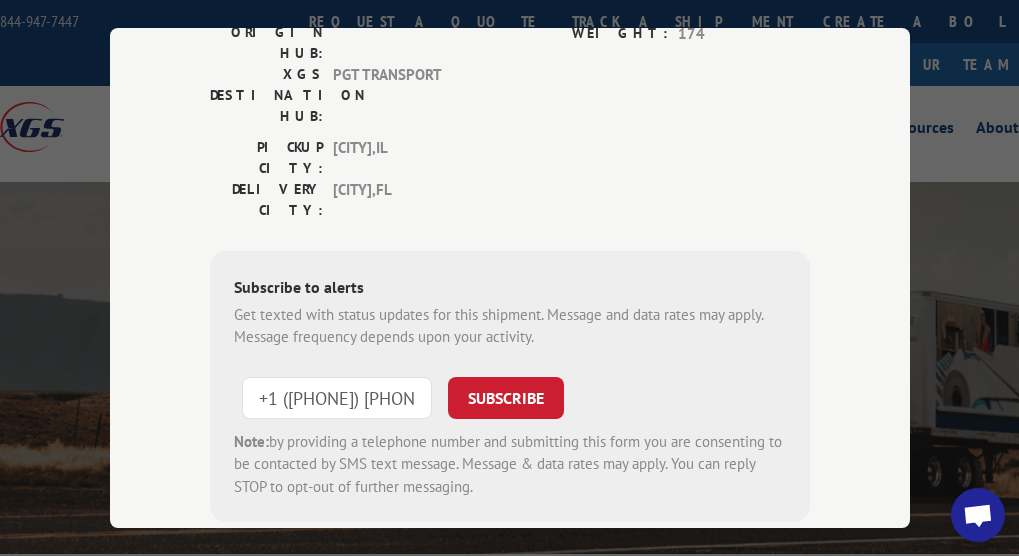 type on "+1 ([PHONE]) [PHONE]" 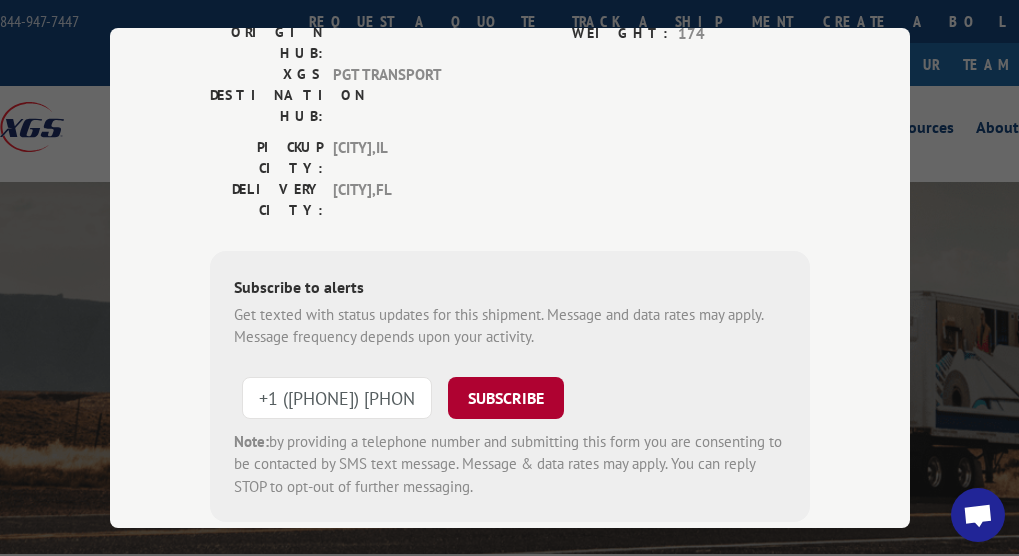 click on "SUBSCRIBE" at bounding box center [506, 397] 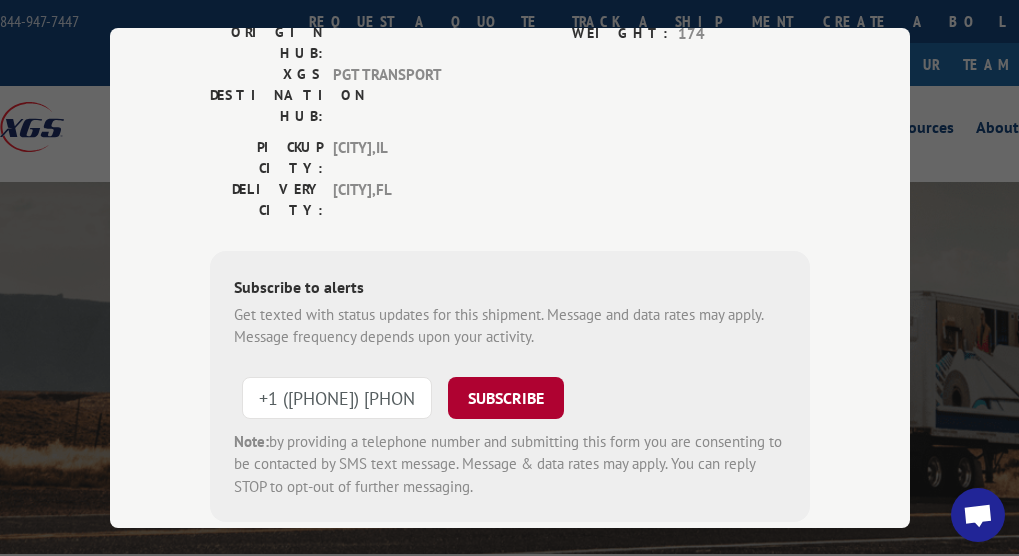 click on "SUBSCRIBE" at bounding box center [506, 397] 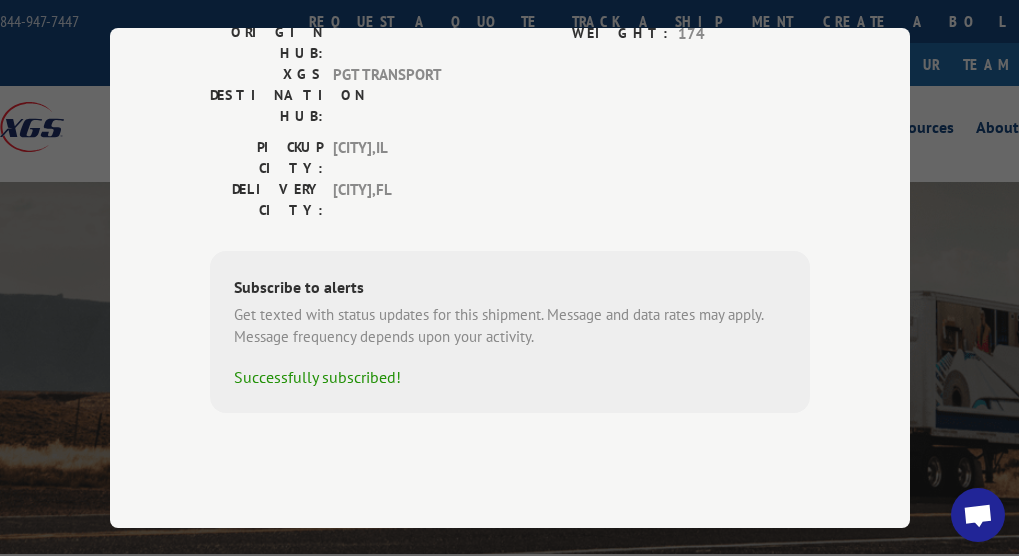 scroll, scrollTop: 277, scrollLeft: 0, axis: vertical 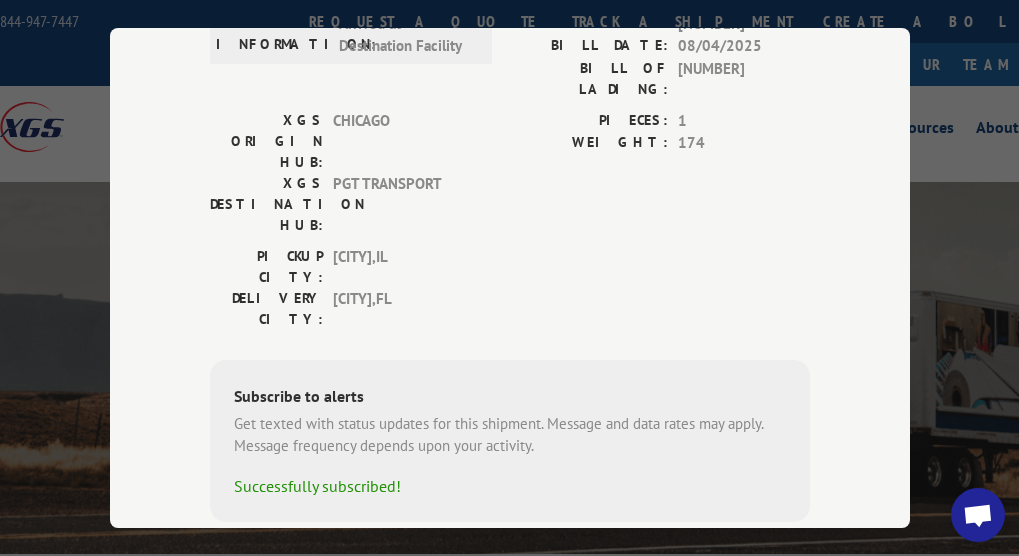 click on "ESTIMATED DELIVERY TIME: [DATE] by [TIME] The estimated time is using the time zone for the delivery destination. DELIVERY INFORMATION: Arrived at Destination Facility PROBILL: [NUMBER] BILL DATE: [DATE] BILL OF LADING: [NUMBER] XGS ORIGIN HUB: [CITY] XGS DESTINATION HUB: [CITY] TRANSPORT PIECES: 1 WEIGHT: 174 PICKUP CITY: [CITY] , [STATE] DELIVERY CITY: [CITY] , [STATE] Subscribe to alerts Get texted with status updates for this shipment. Message and data rates may apply. Message frequency depends upon your activity. Successfully subscribed!" at bounding box center [510, 244] 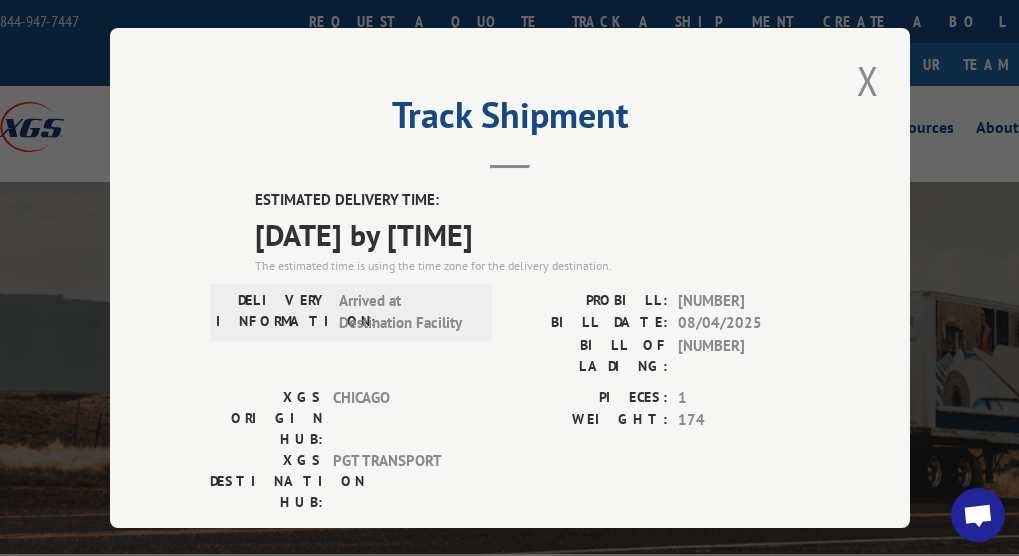 scroll, scrollTop: 277, scrollLeft: 0, axis: vertical 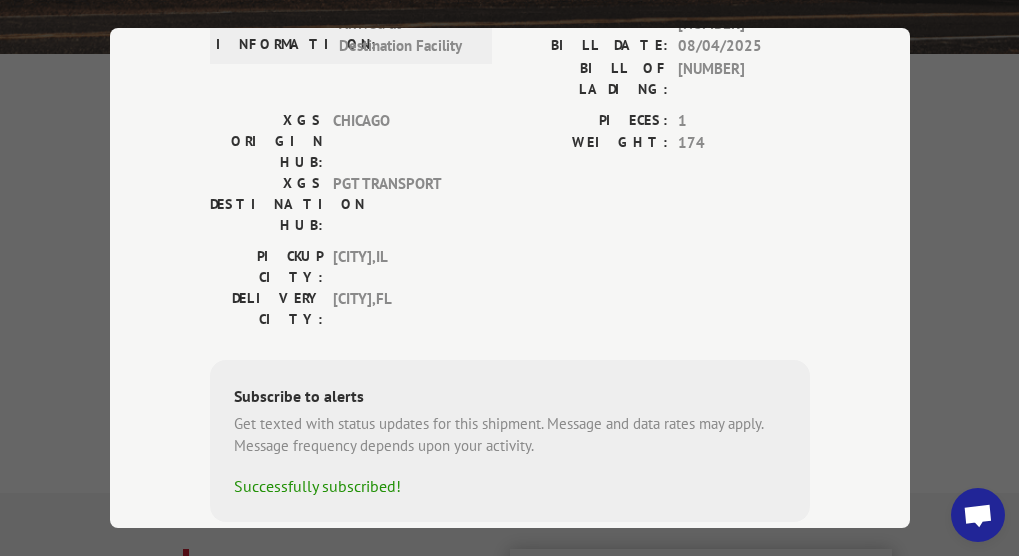 click on "ESTIMATED DELIVERY TIME: [DATE] by [TIME] The estimated time is using the time zone for the delivery destination. DELIVERY INFORMATION: Arrived at Destination Facility PROBILL: [NUMBER] BILL DATE: [DATE] BILL OF LADING: [NUMBER] XGS ORIGIN HUB: [CITY] XGS DESTINATION HUB: [CITY] TRANSPORT PIECES: 1 WEIGHT: 174 PICKUP CITY: [CITY] , [STATE] DELIVERY CITY: [CITY] , [STATE] Subscribe to alerts Get texted with status updates for this shipment. Message and data rates may apply. Message frequency depends upon your activity. Successfully subscribed!" at bounding box center [510, 244] 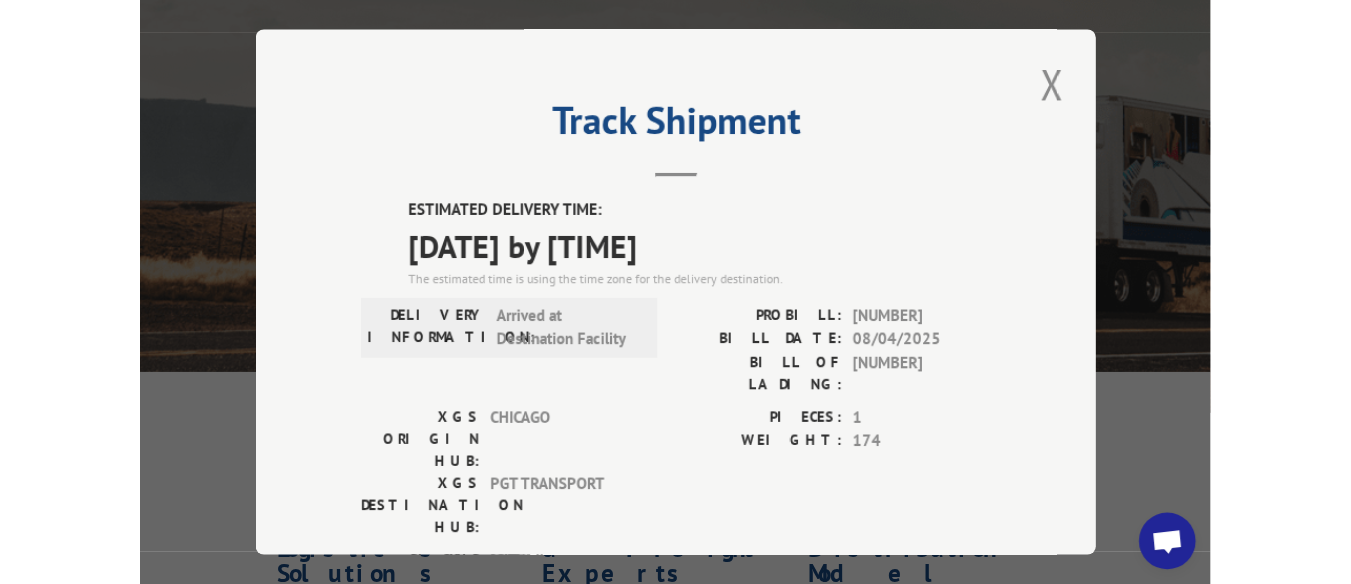 scroll, scrollTop: 0, scrollLeft: 0, axis: both 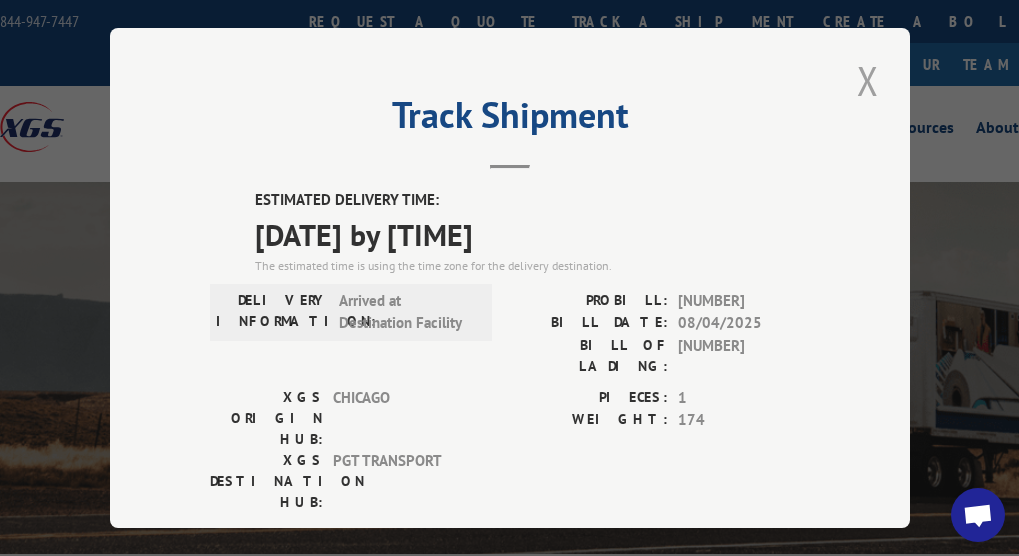 click at bounding box center (868, 80) 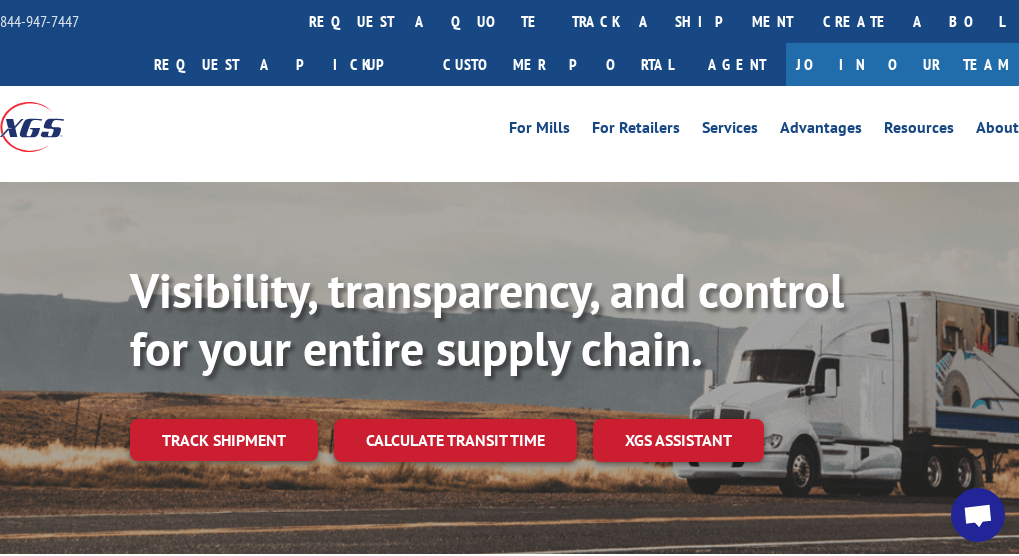 click on "For Mills
For Retailers
Services
Advantages
Resources
About
For Mills
For Retailers
Services
Advantages
Resources
About" at bounding box center [637, 127] 